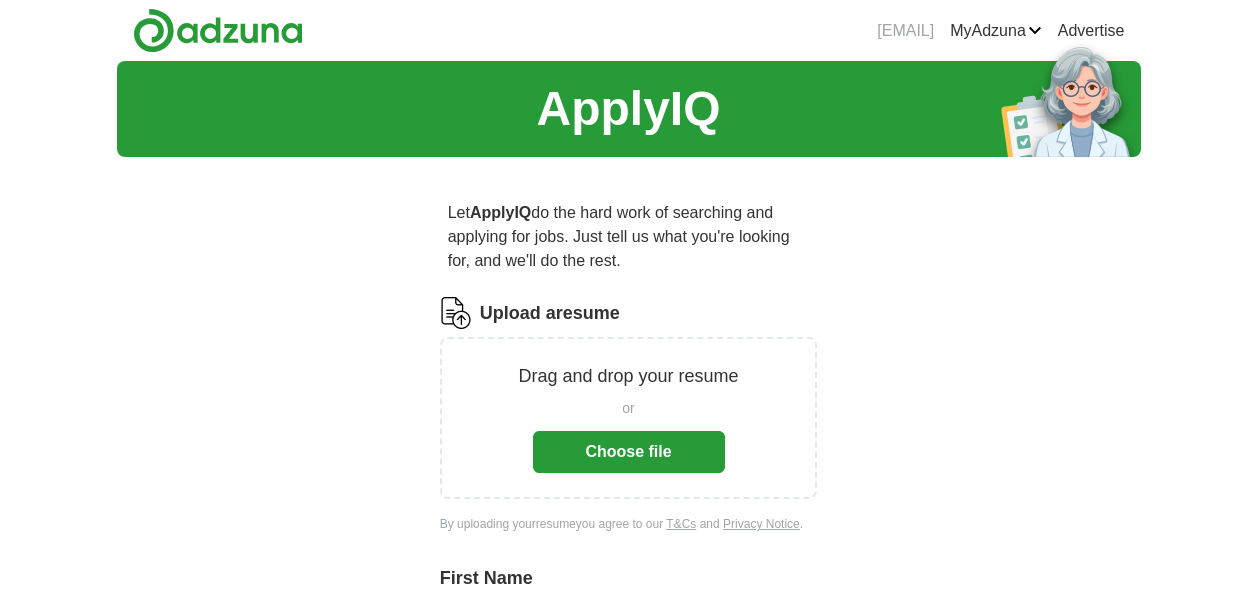 scroll, scrollTop: 0, scrollLeft: 0, axis: both 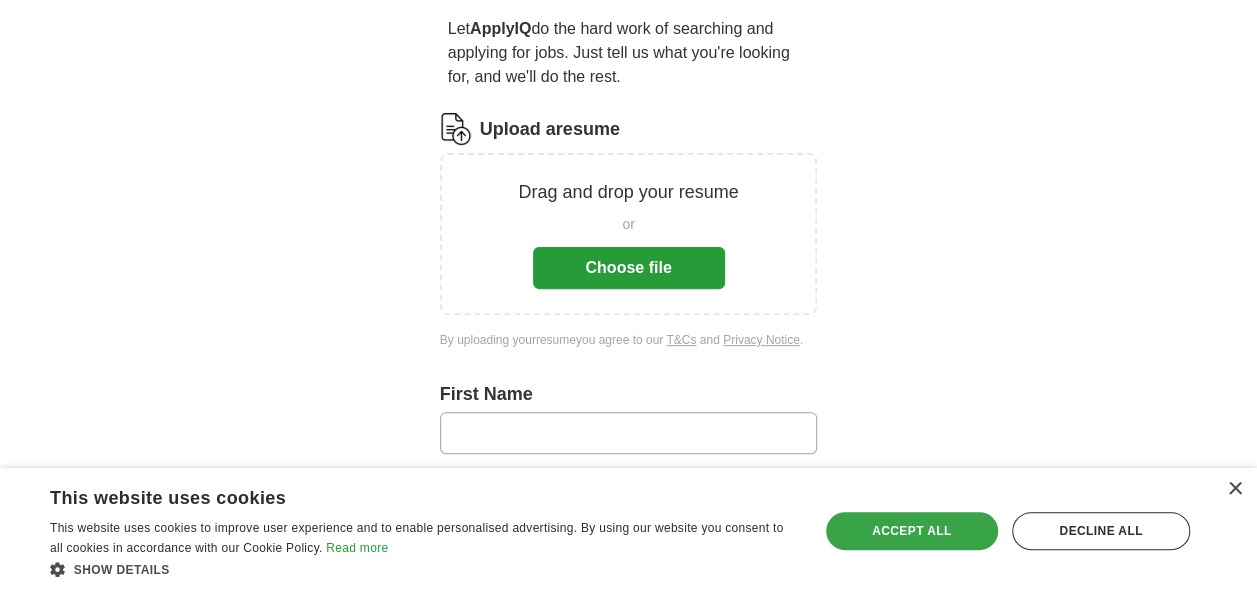 click on "Accept all" at bounding box center (912, 531) 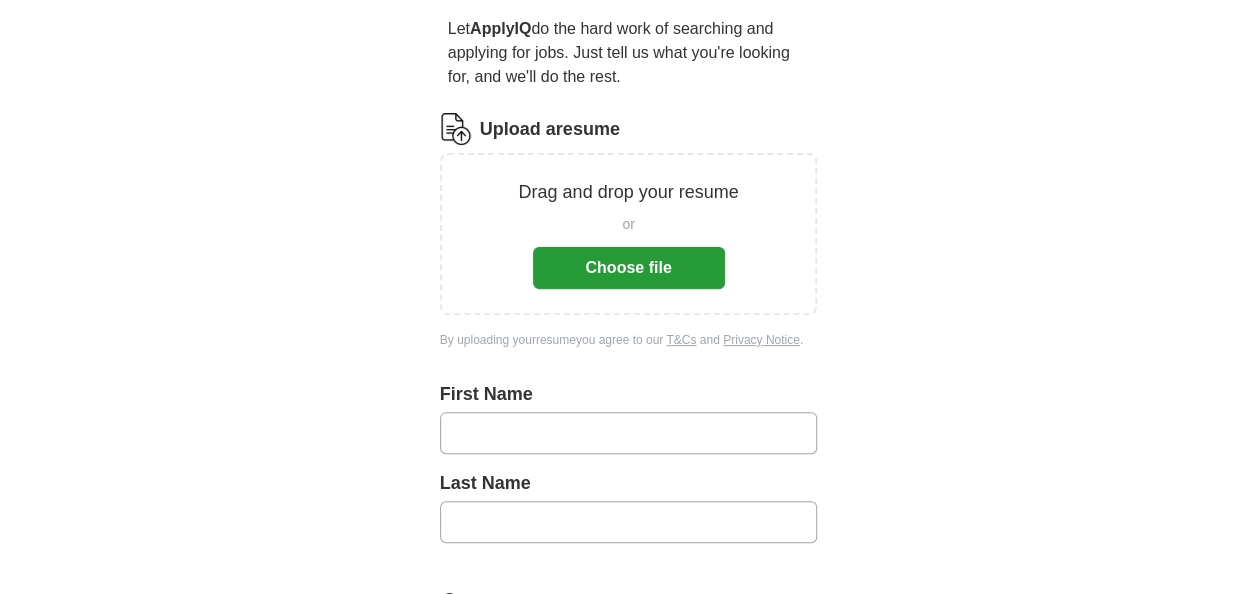 click at bounding box center (629, 433) 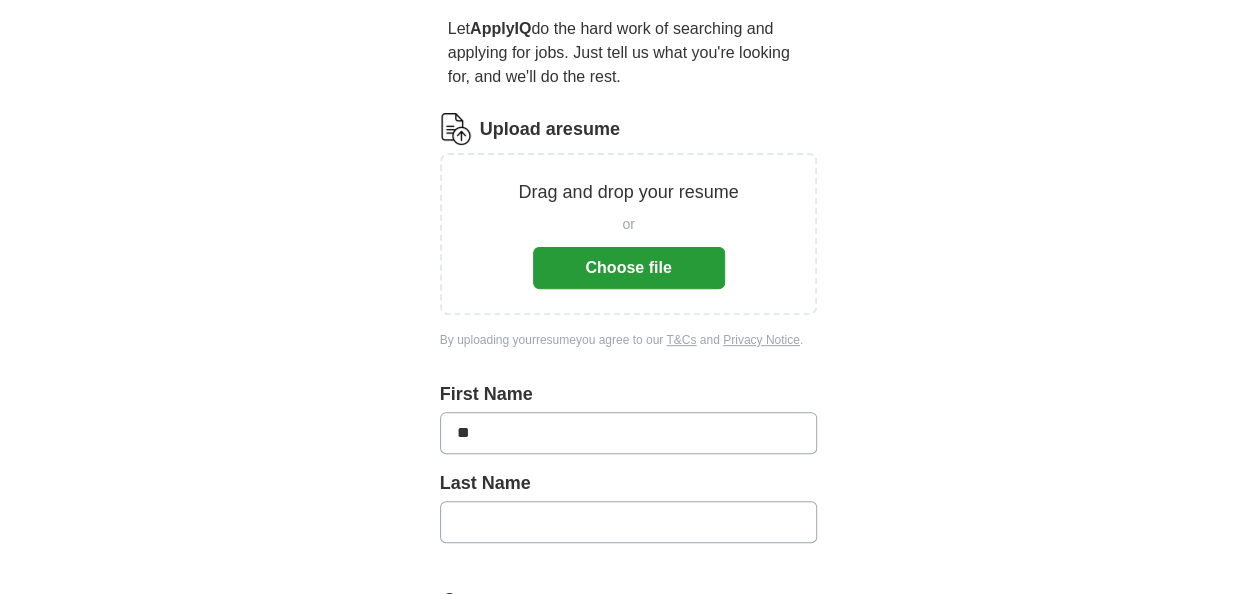 type on "*" 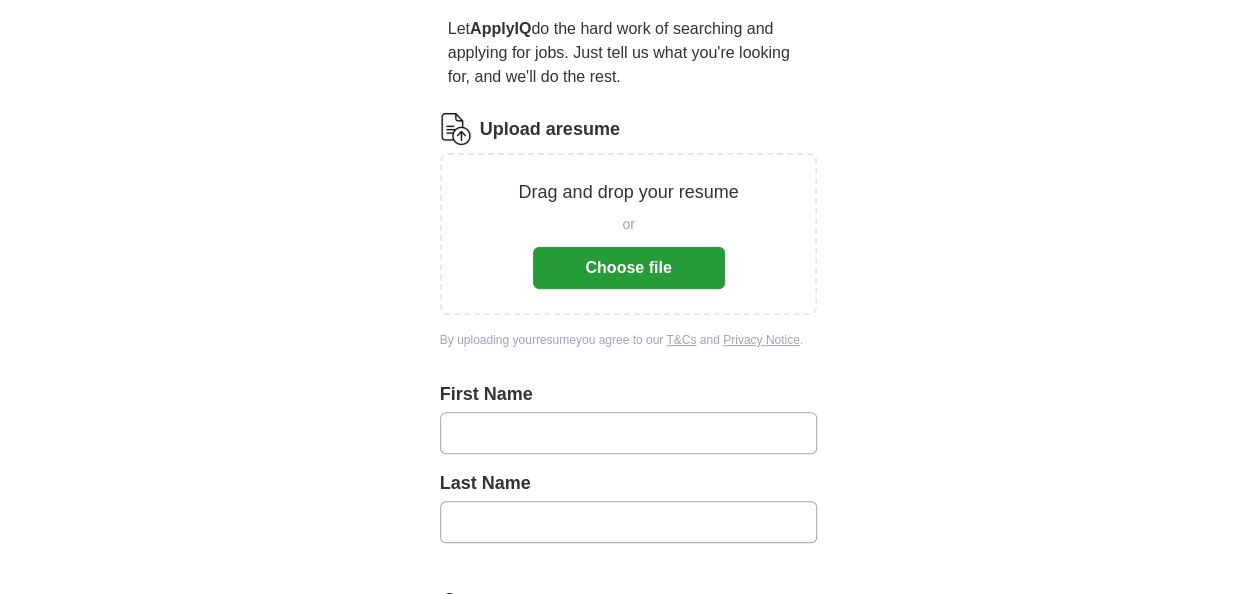 type on "*" 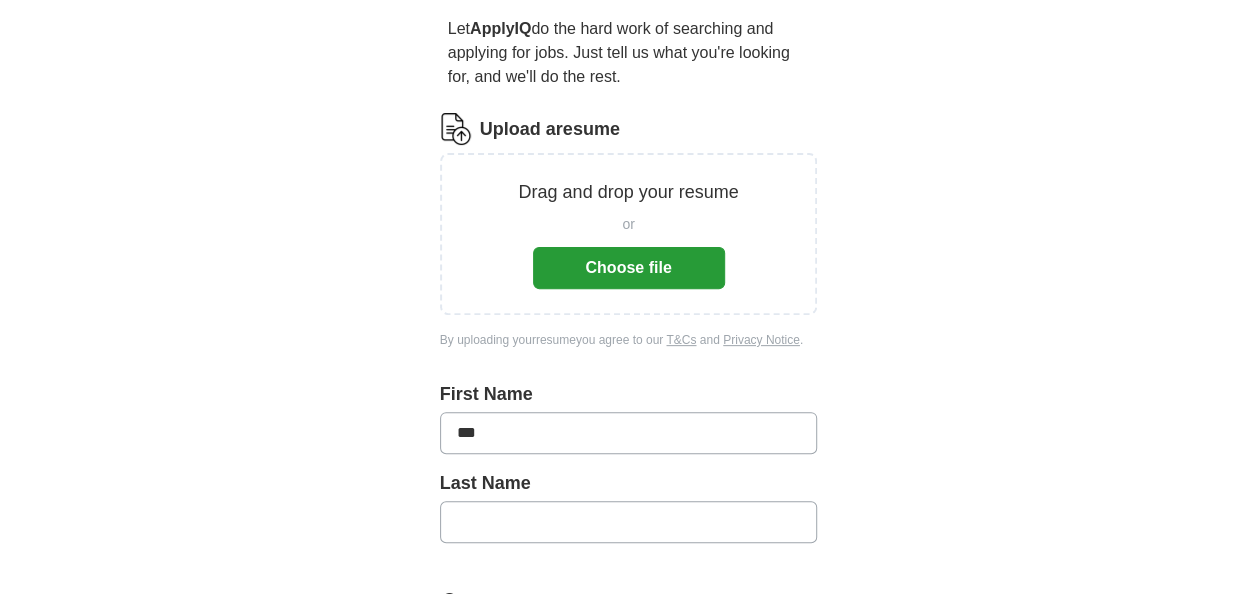 type on "***" 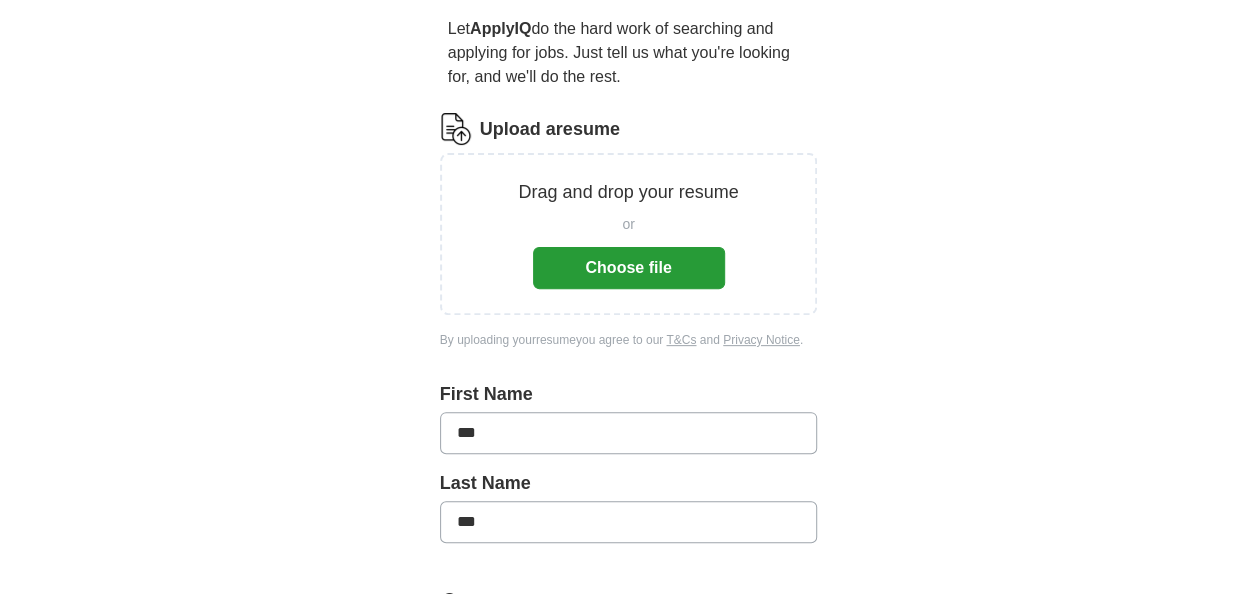 type on "***" 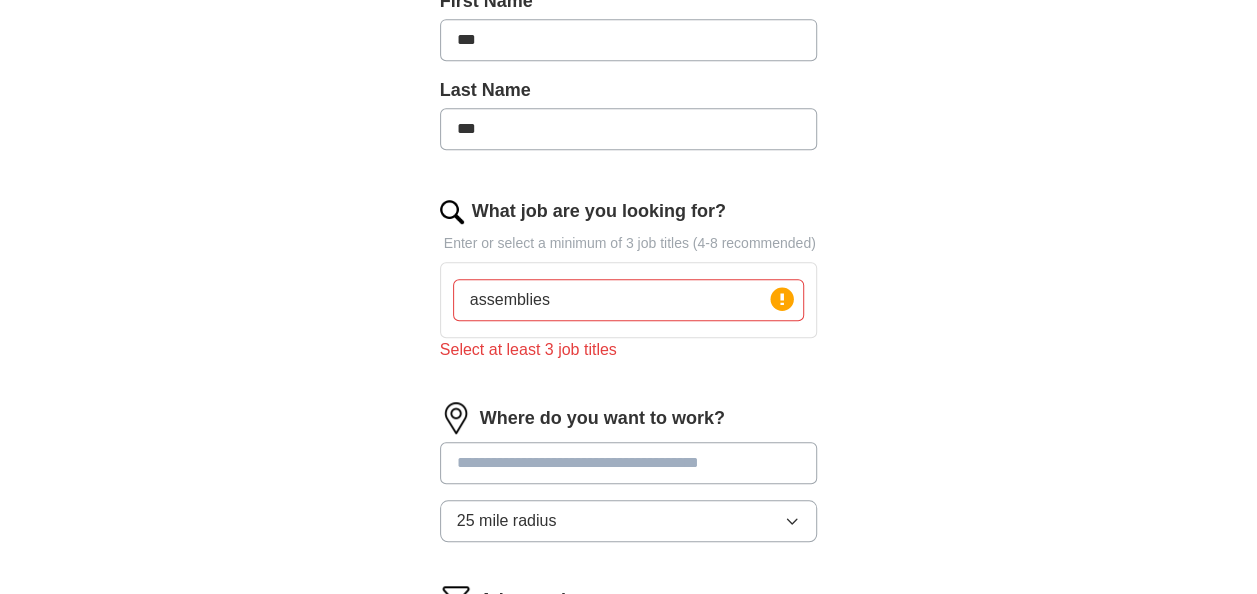 click on "assemblies" at bounding box center (629, 300) 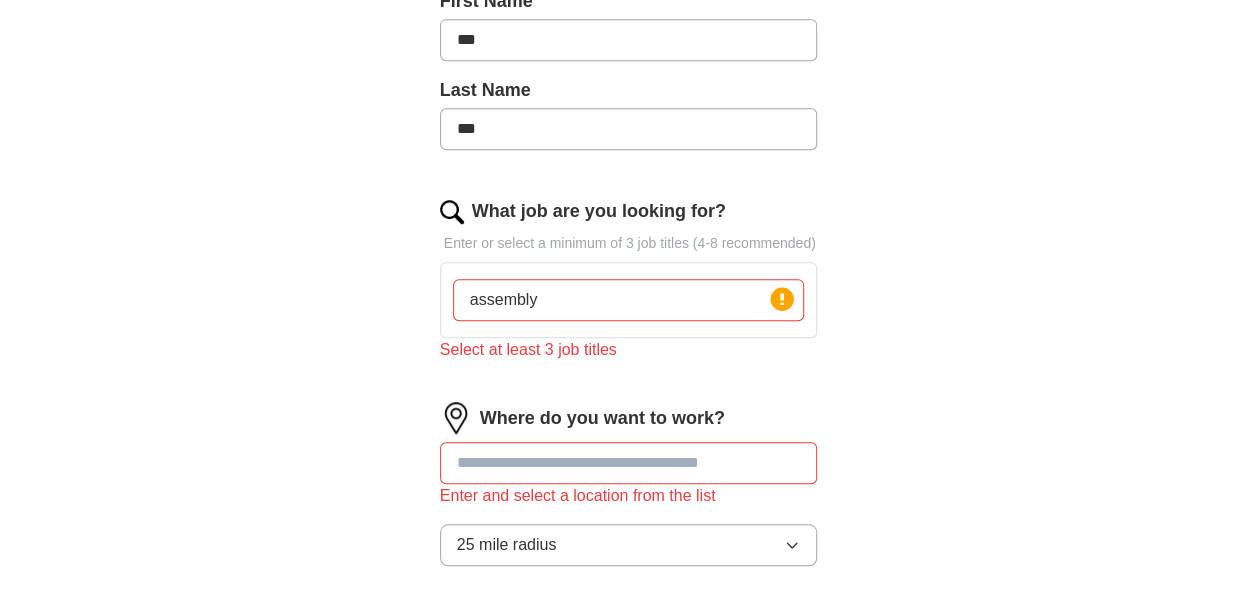 type on "assembly" 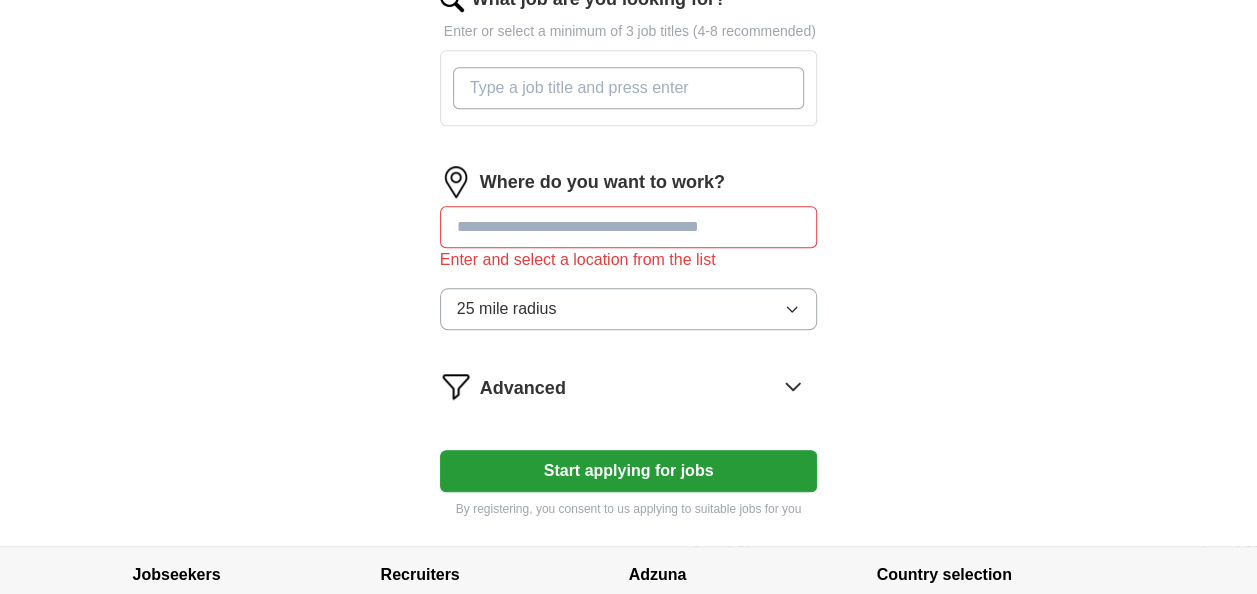 scroll, scrollTop: 808, scrollLeft: 0, axis: vertical 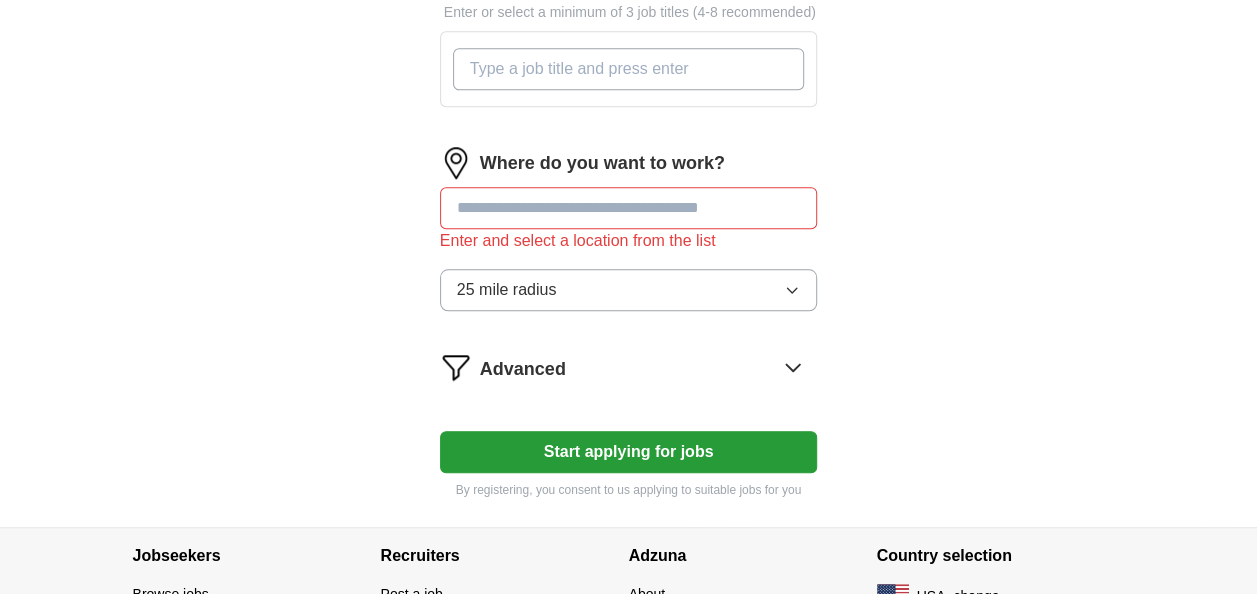 type 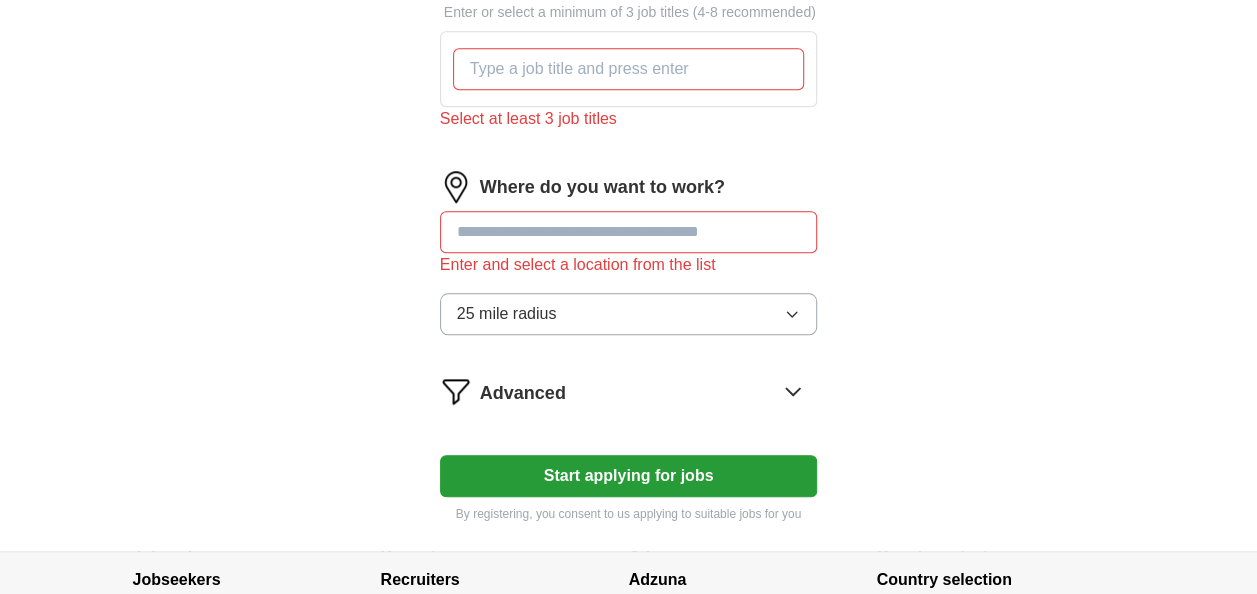 click on "Where do you want to work? Enter and select a location from the list 25 mile radius" at bounding box center (629, 261) 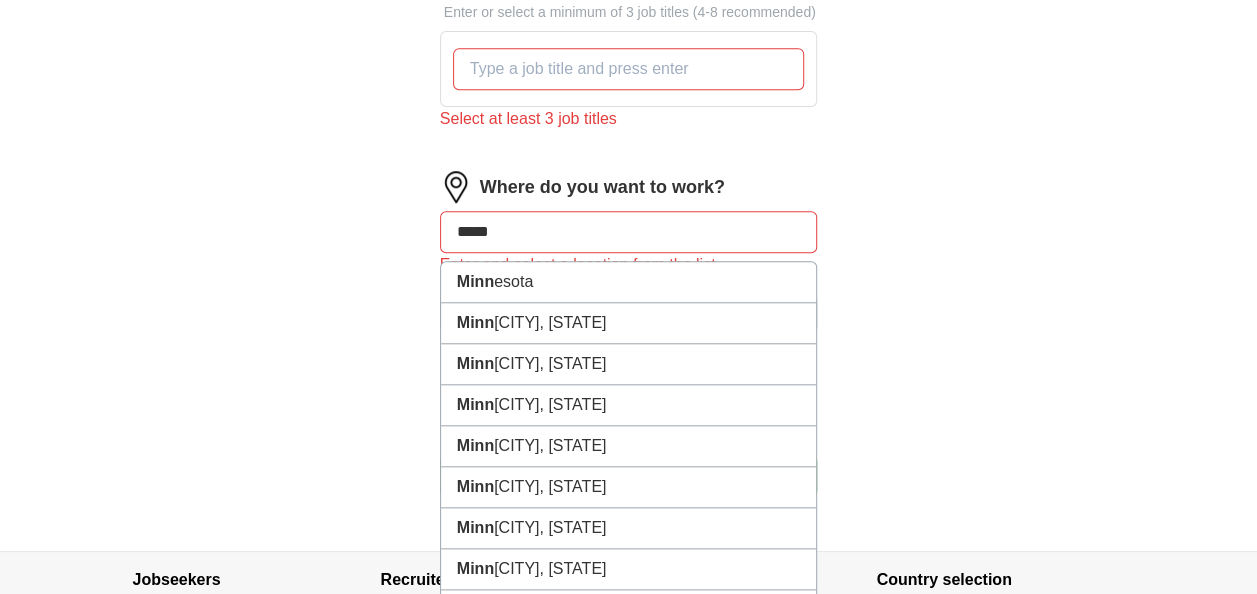 type on "******" 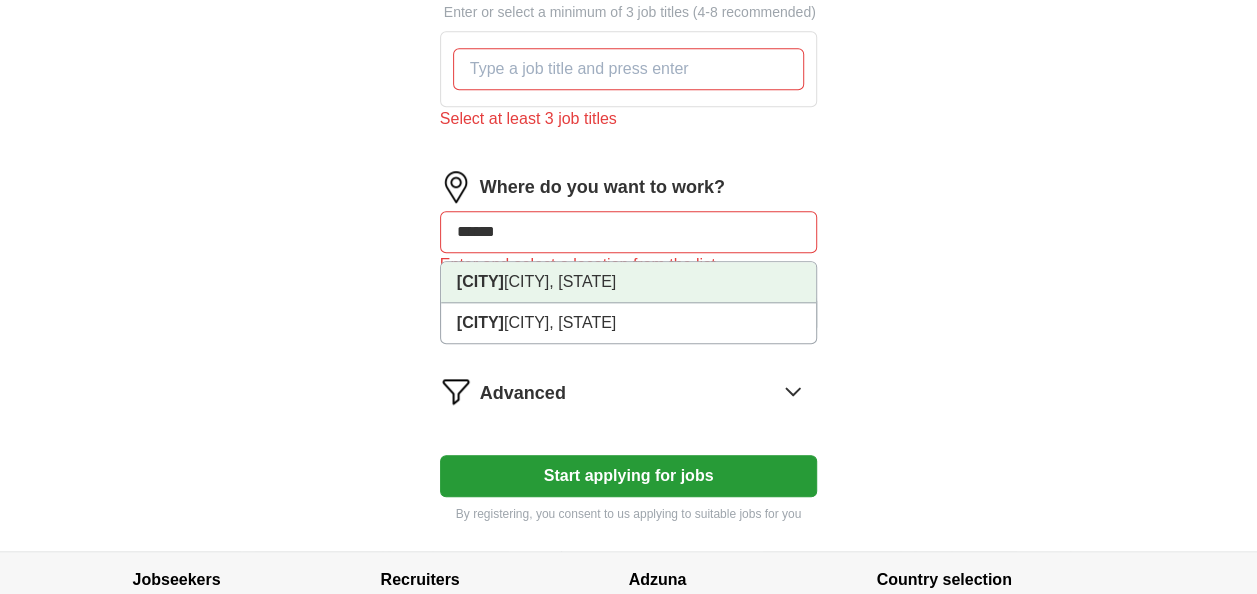 click on "[CITY], [STATE]" at bounding box center [629, 282] 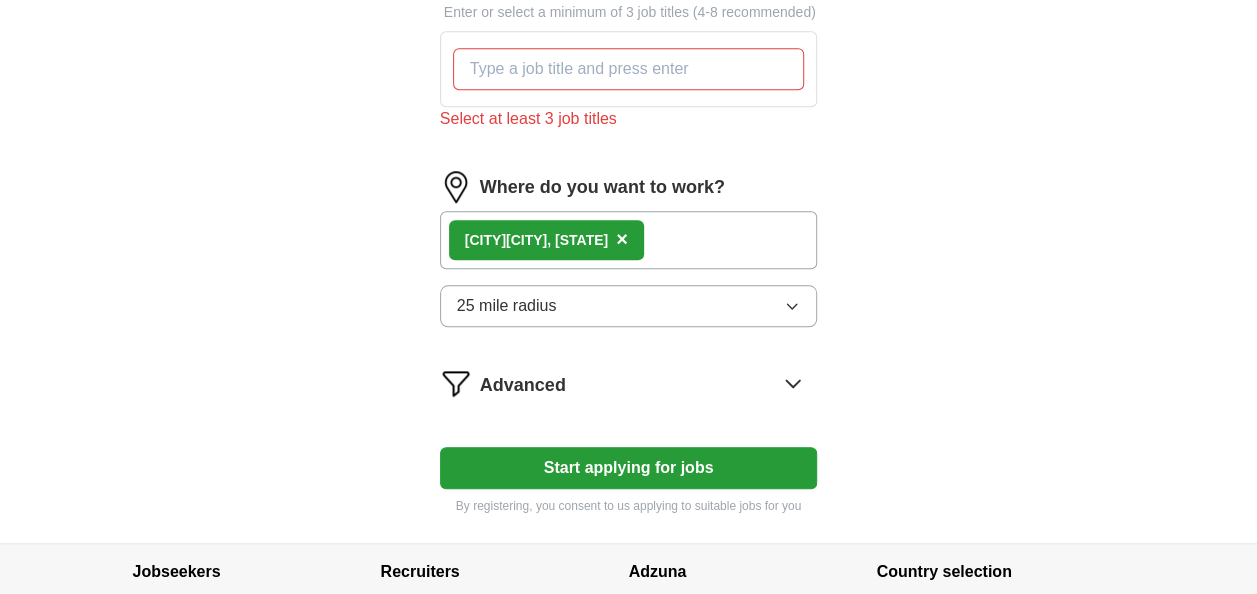 click on "25 mile radius" at bounding box center [629, 306] 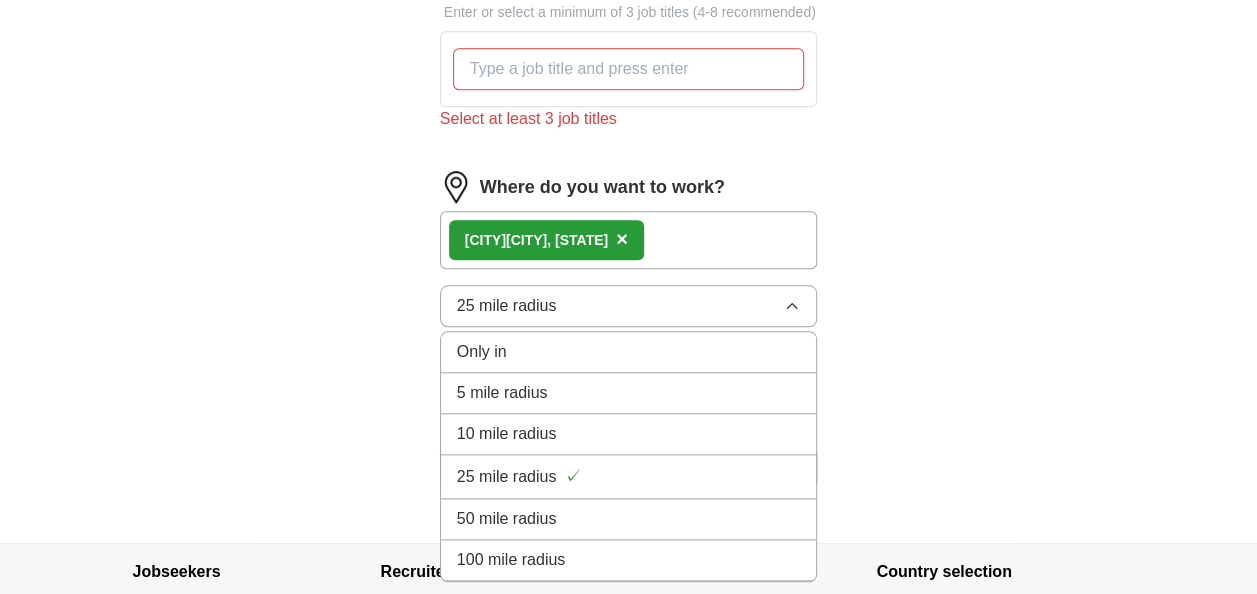click on "5 mile radius" at bounding box center [629, 393] 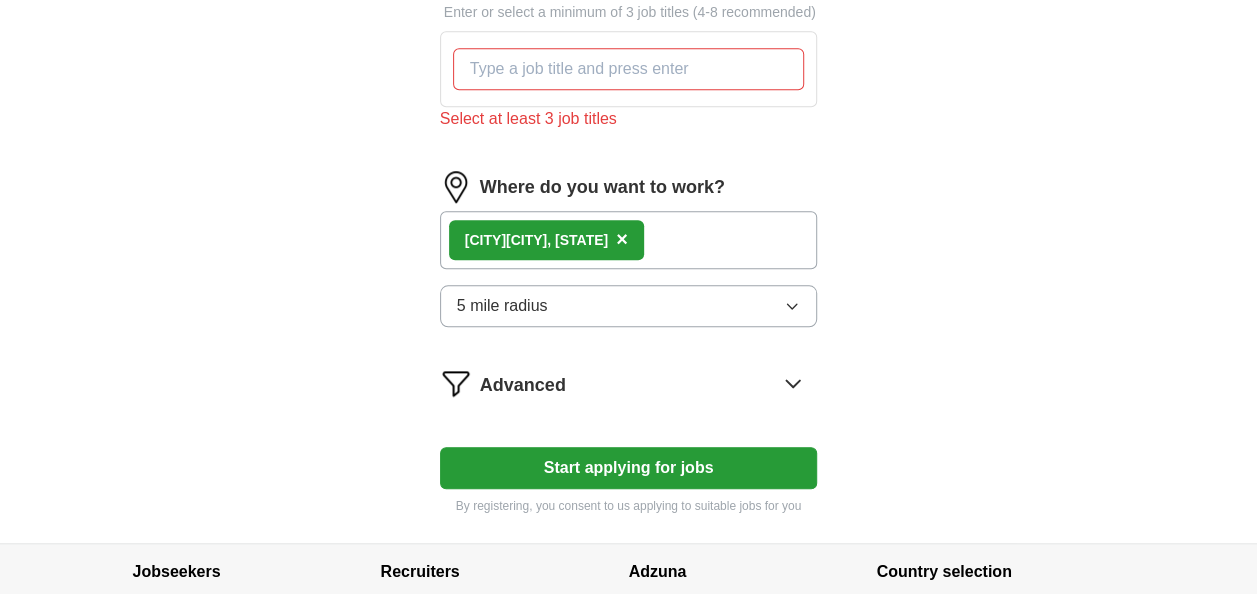 click on "Start applying for jobs" at bounding box center (629, 468) 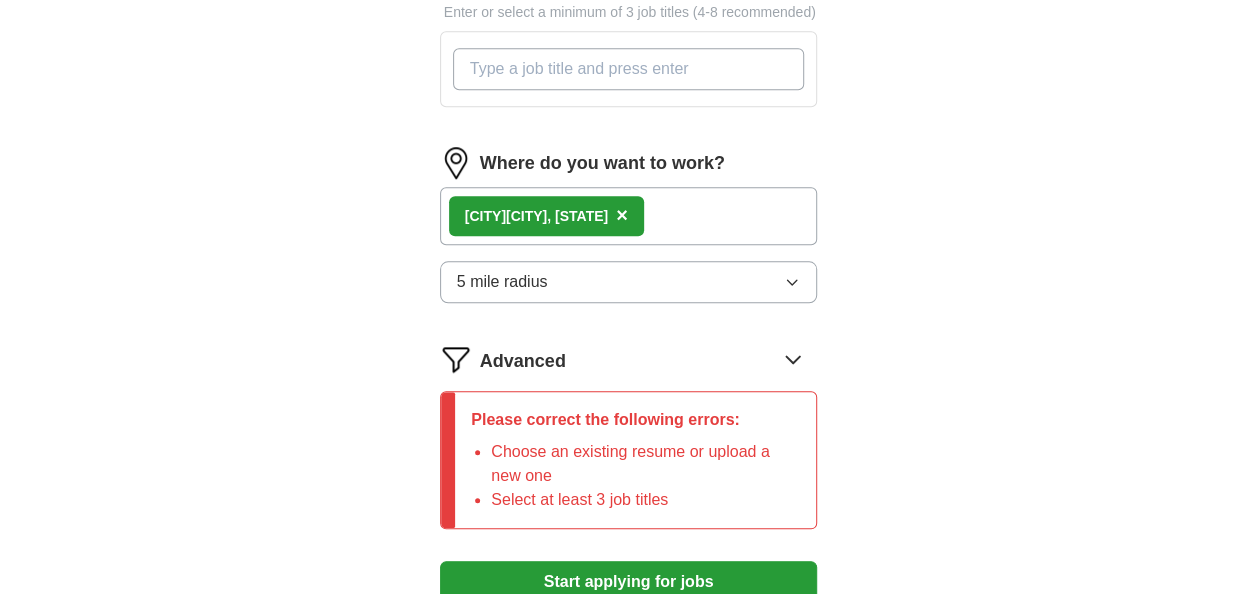 click on "What job are you looking for?" at bounding box center [629, 69] 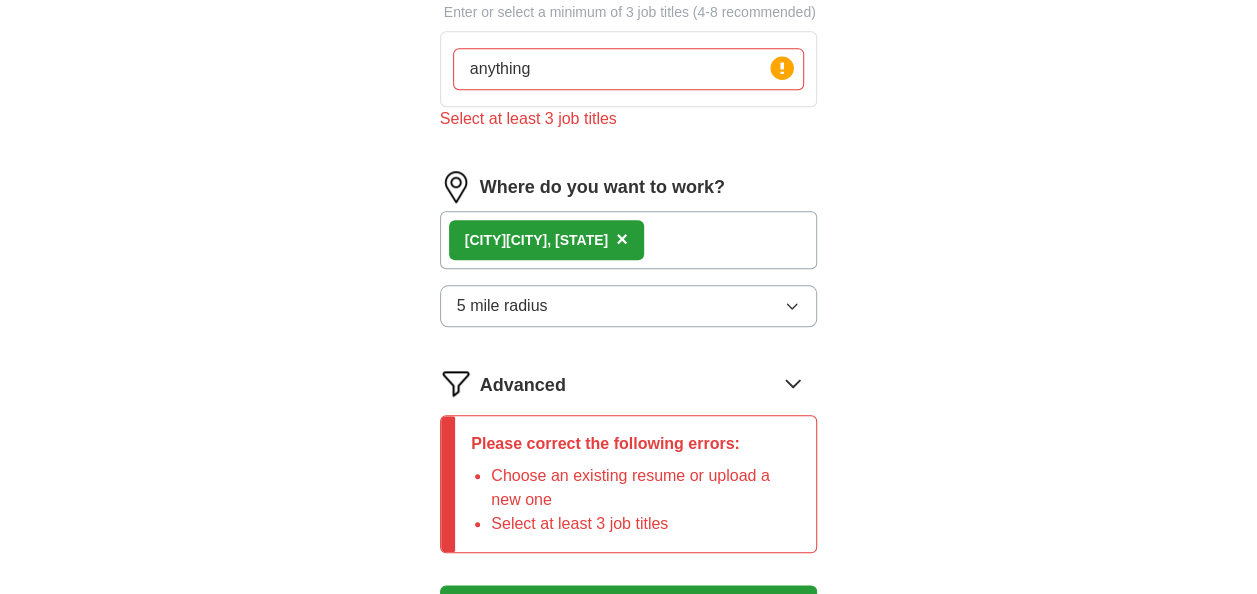 click on "Upload a resume Drag and drop your resume or Choose file By uploading your resume you agree to our T&Cs and Privacy Notice . Choose an existing resume or upload a new one First Name *** Last Name *** What job are you looking for? Enter or select a minimum of 3 job titles (4-8 recommended) anything Press return to add title Select at least 3 job titles Where do you want to work? [CITY], [STATE] × 5 mile radius Advanced Please correct the following errors: Choose an existing resume or upload a new one Select at least 3 job titles Start applying for jobs By registering, you consent to us applying to suitable jobs for you" at bounding box center (629, 59) 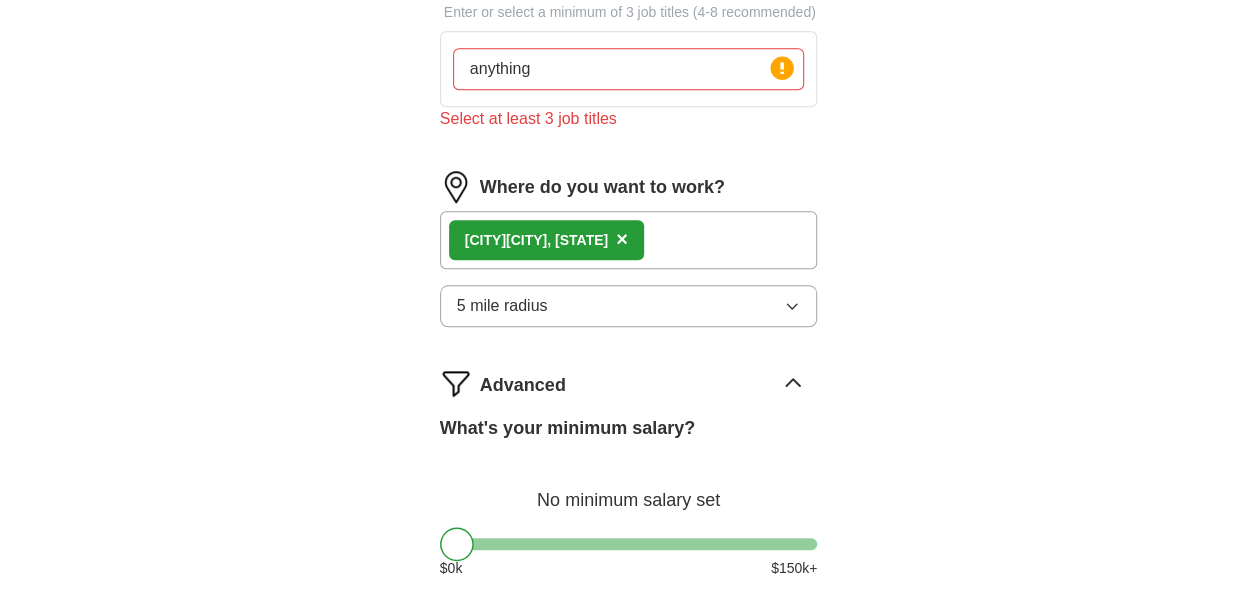 click on "What's your minimum salary?" at bounding box center (567, 428) 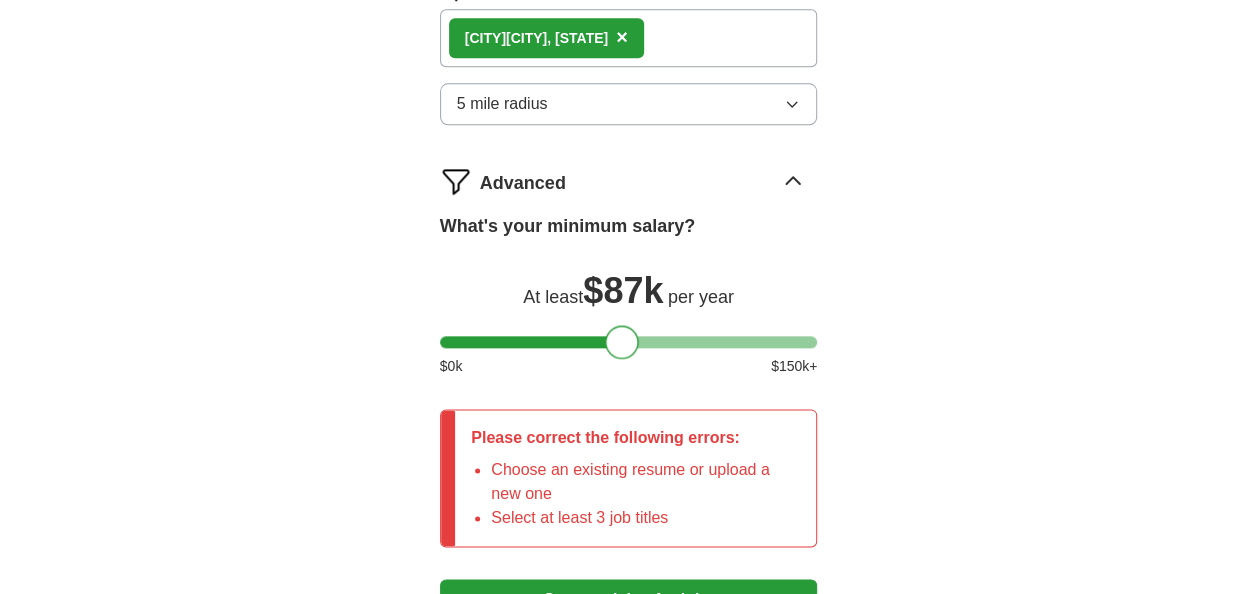 drag, startPoint x: 456, startPoint y: 343, endPoint x: 622, endPoint y: 340, distance: 166.0271 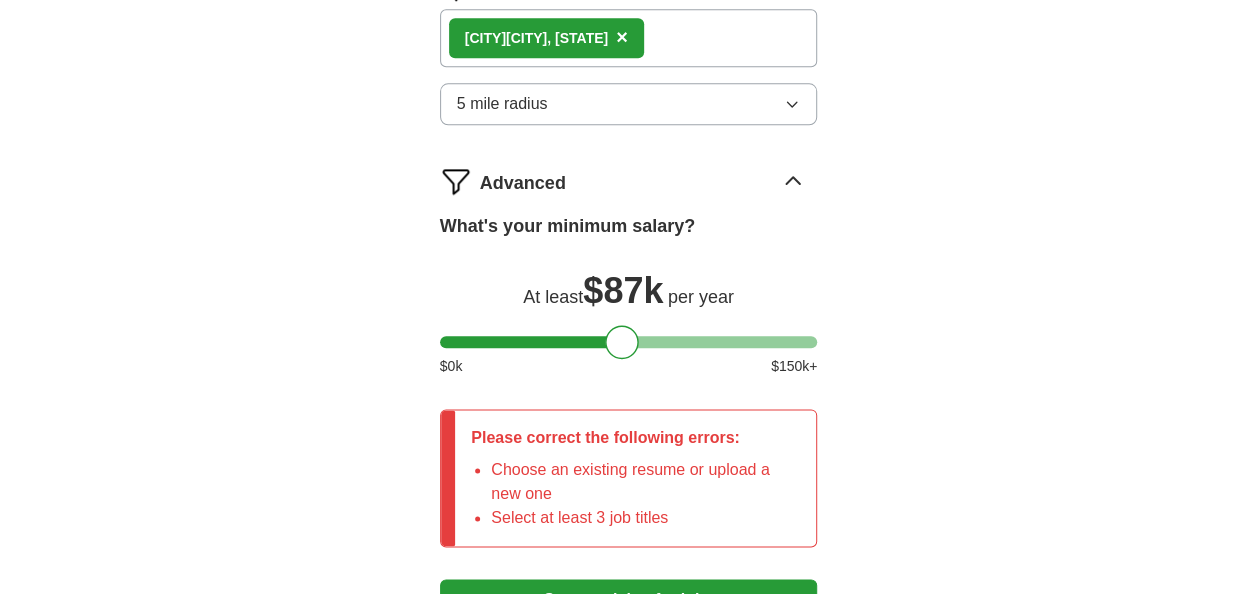 click on "Start applying for jobs" at bounding box center (629, 600) 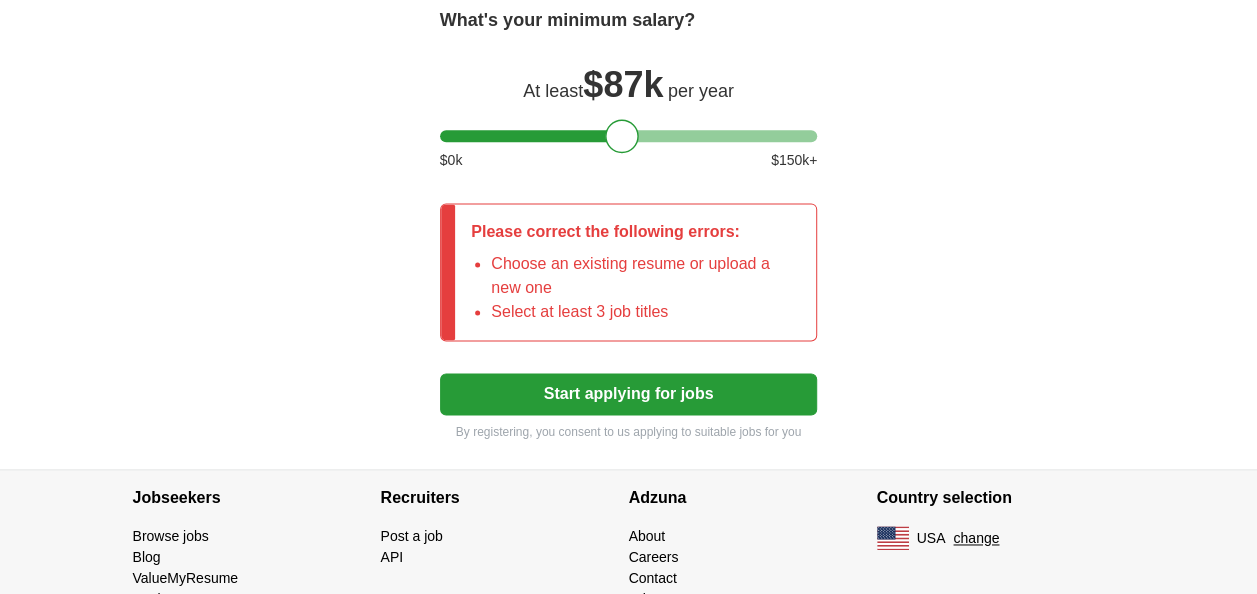 scroll, scrollTop: 1310, scrollLeft: 0, axis: vertical 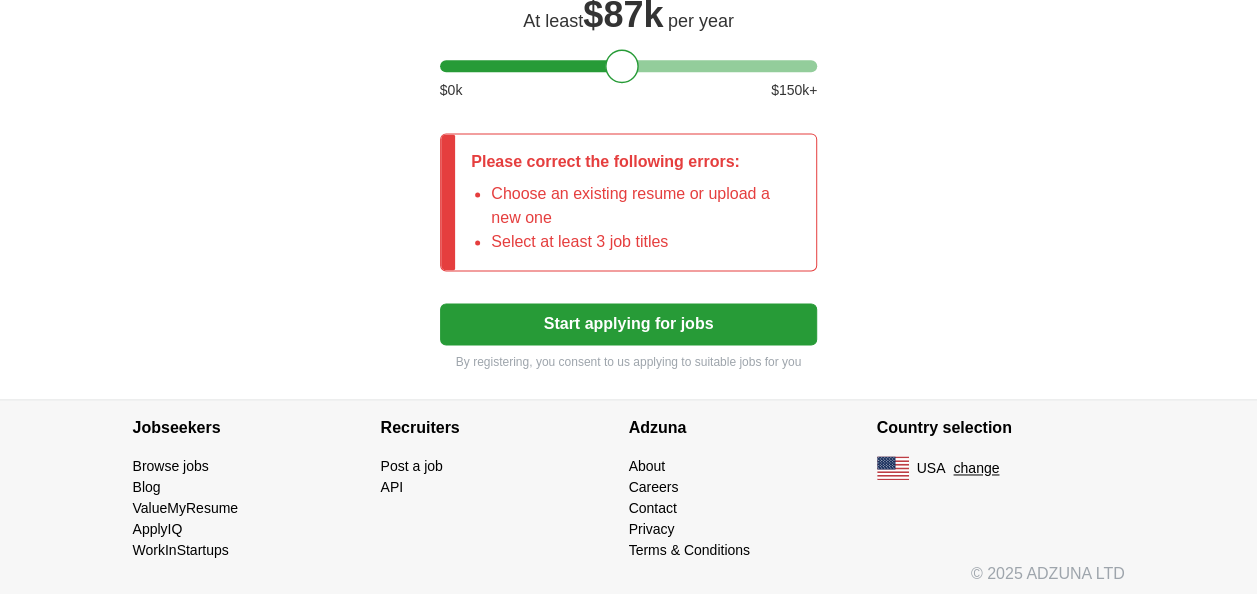 click on "Start applying for jobs" at bounding box center [629, 324] 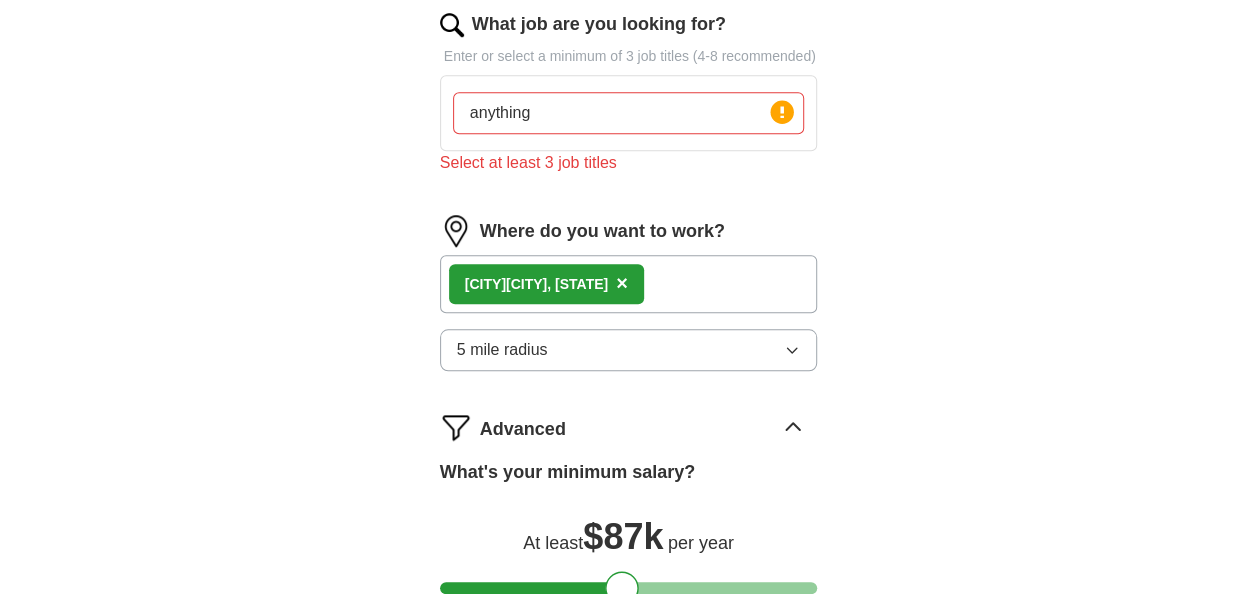 scroll, scrollTop: 740, scrollLeft: 0, axis: vertical 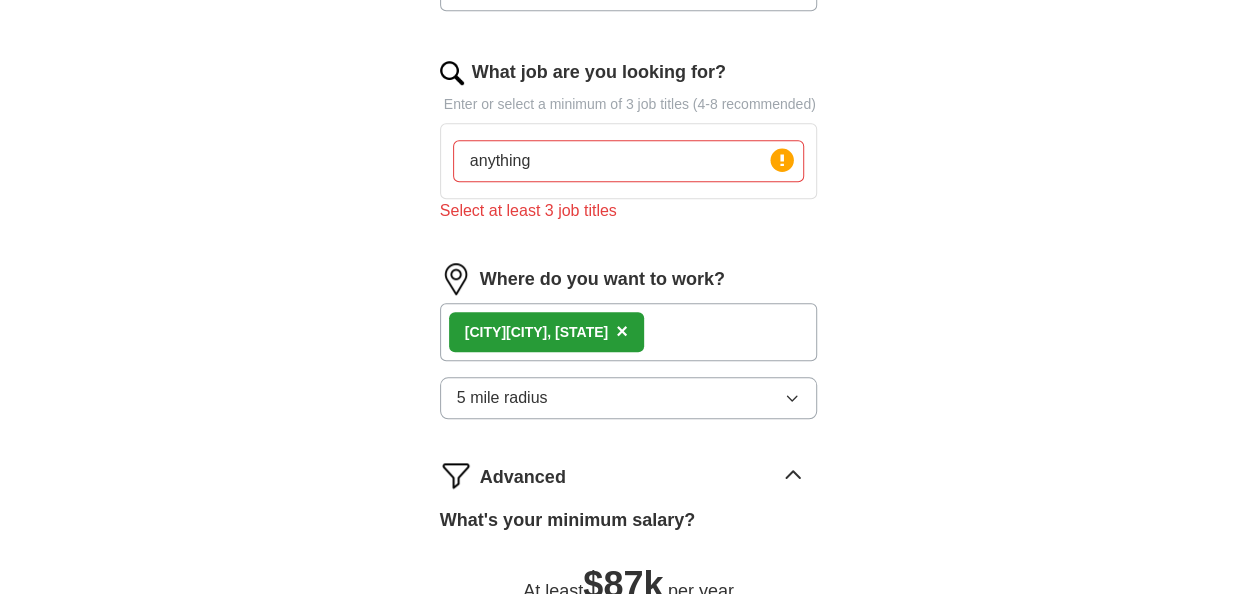 click on "anything" at bounding box center [629, 161] 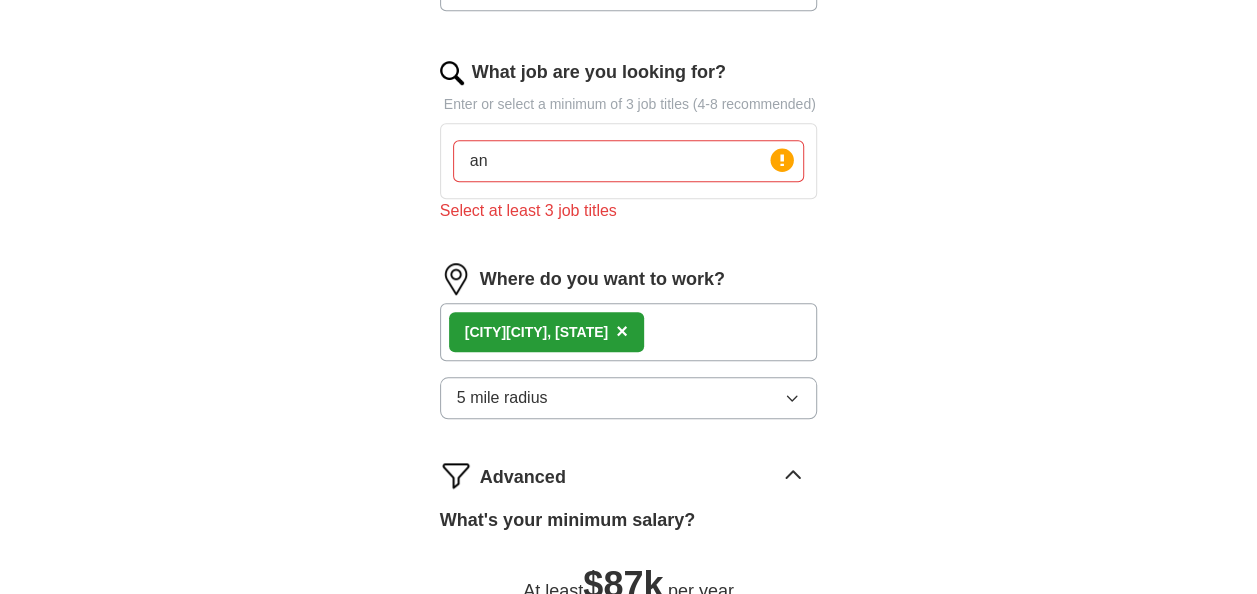 type on "a" 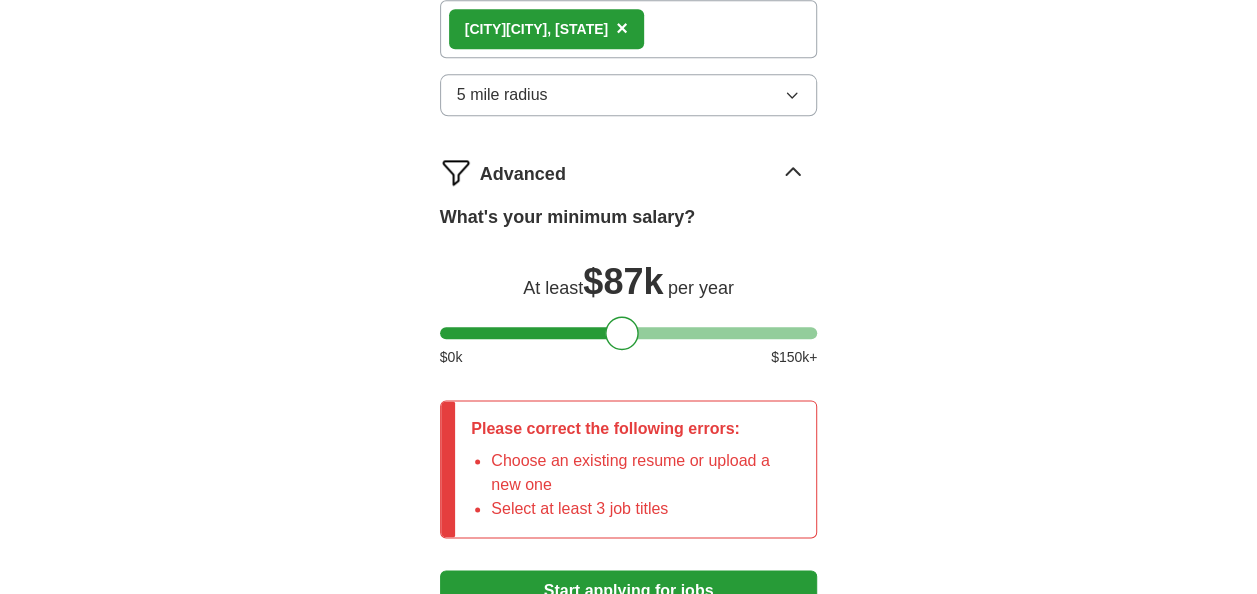 scroll, scrollTop: 1024, scrollLeft: 0, axis: vertical 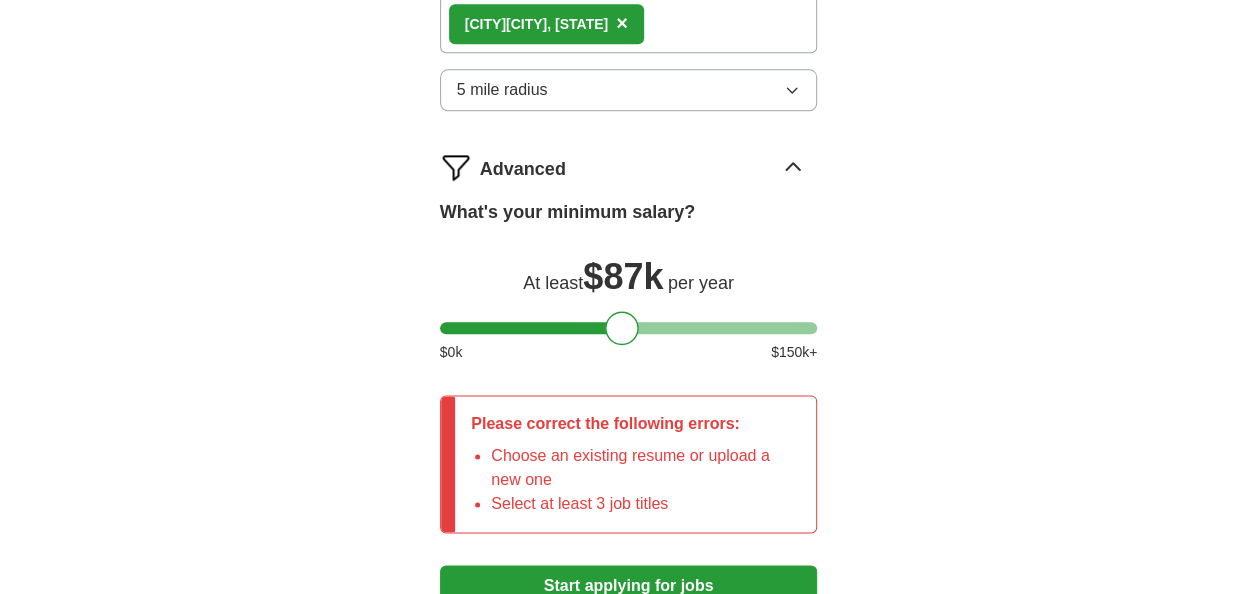 click on "Start applying for jobs" at bounding box center (629, 586) 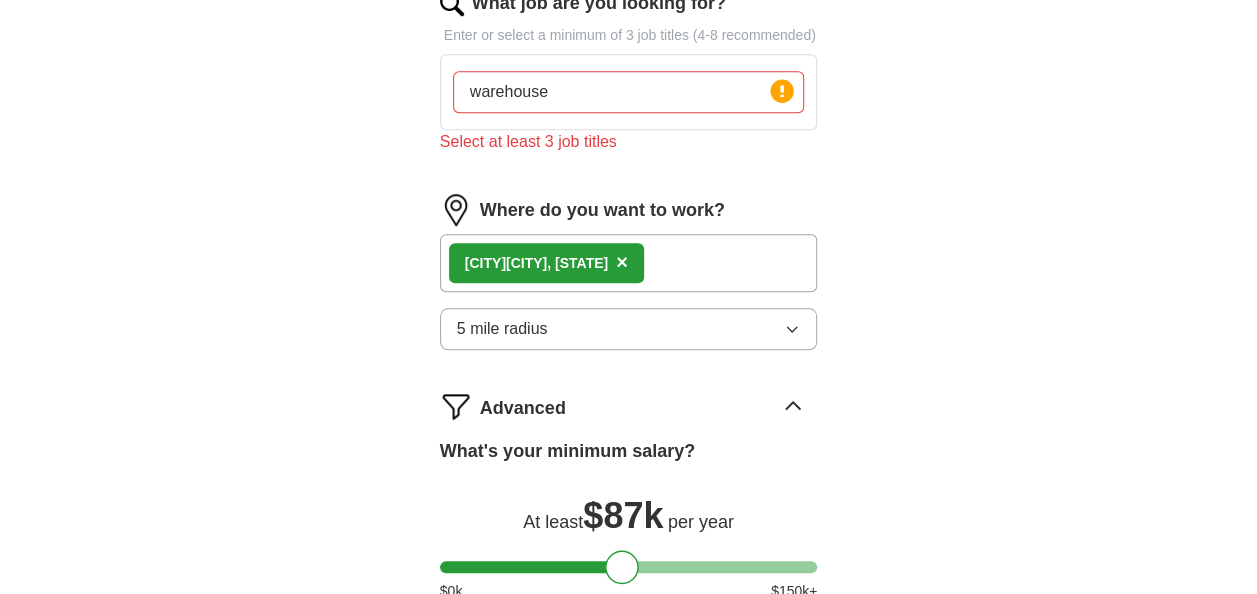 scroll, scrollTop: 768, scrollLeft: 0, axis: vertical 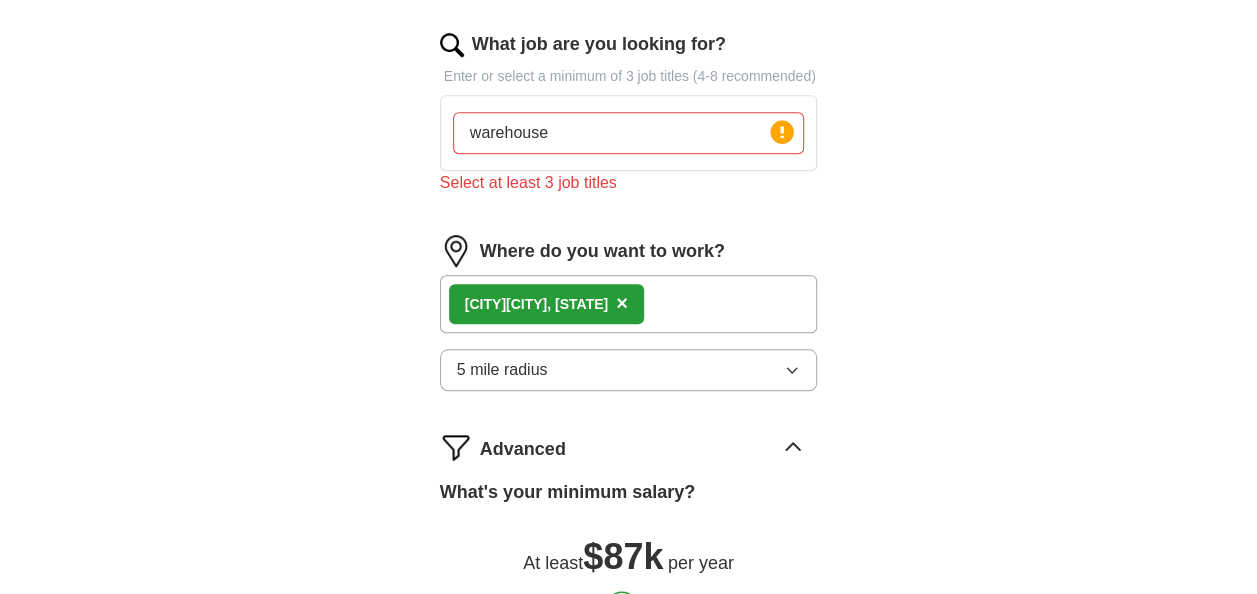 click on "warehouse" at bounding box center (629, 133) 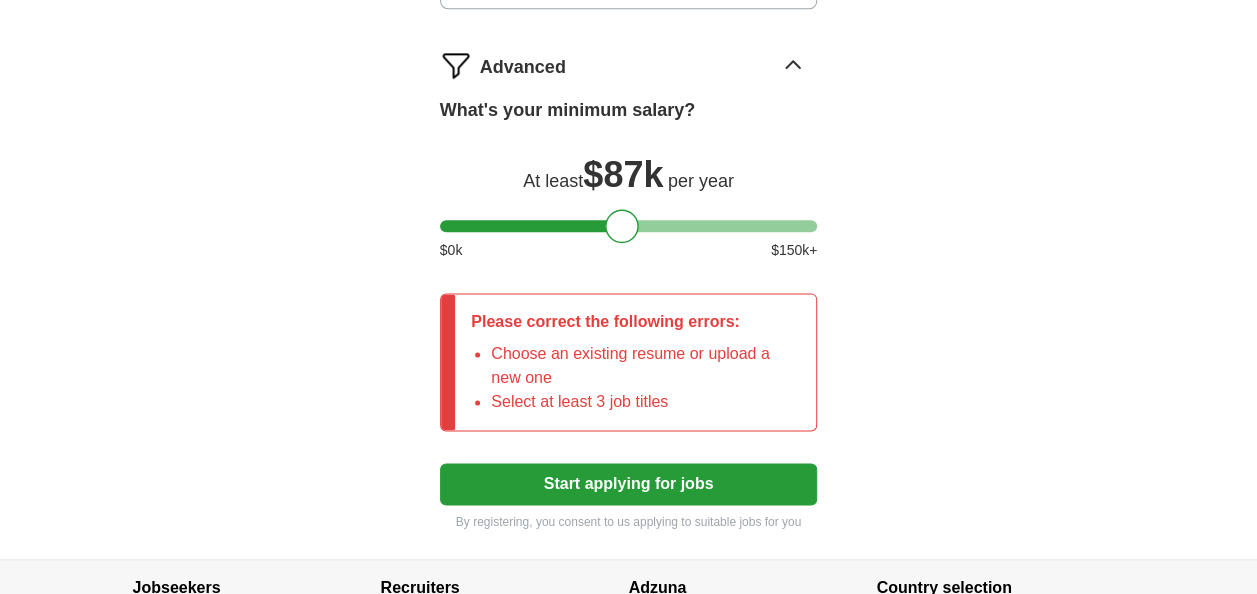 scroll, scrollTop: 1246, scrollLeft: 0, axis: vertical 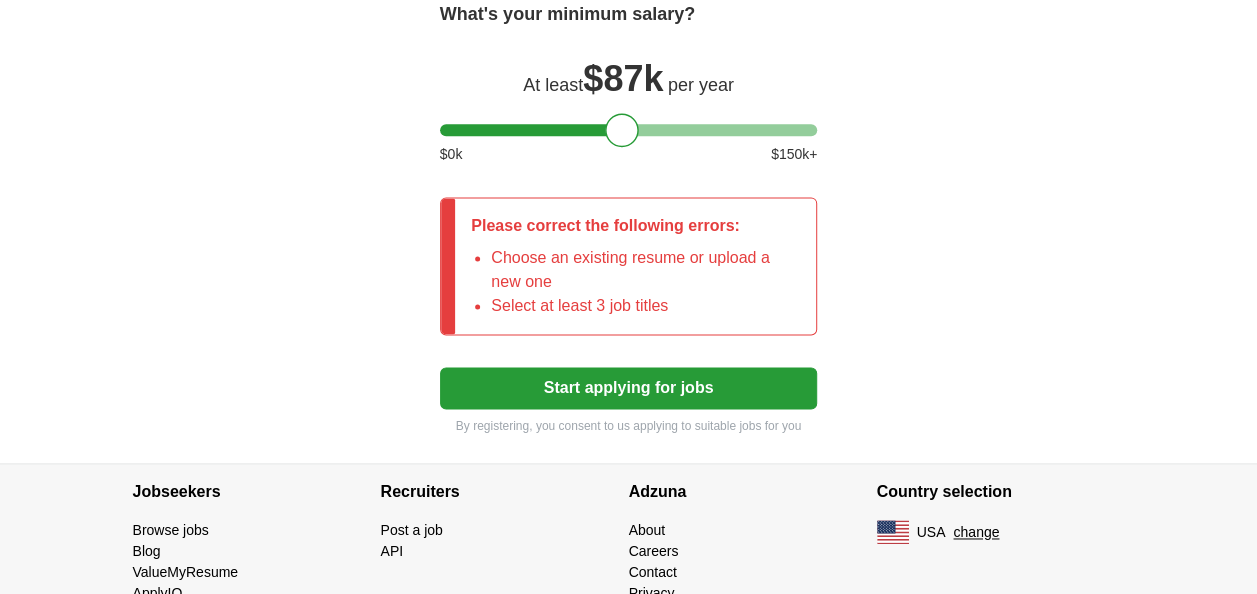 type on "warehouse, telemarkingting, food" 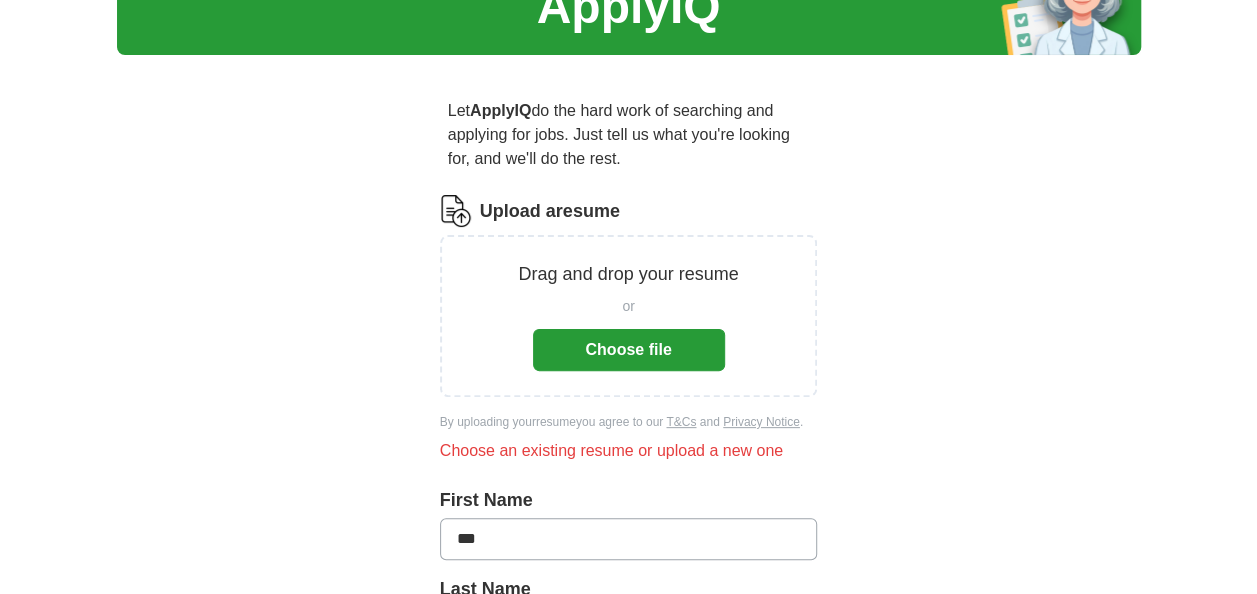 scroll, scrollTop: 95, scrollLeft: 0, axis: vertical 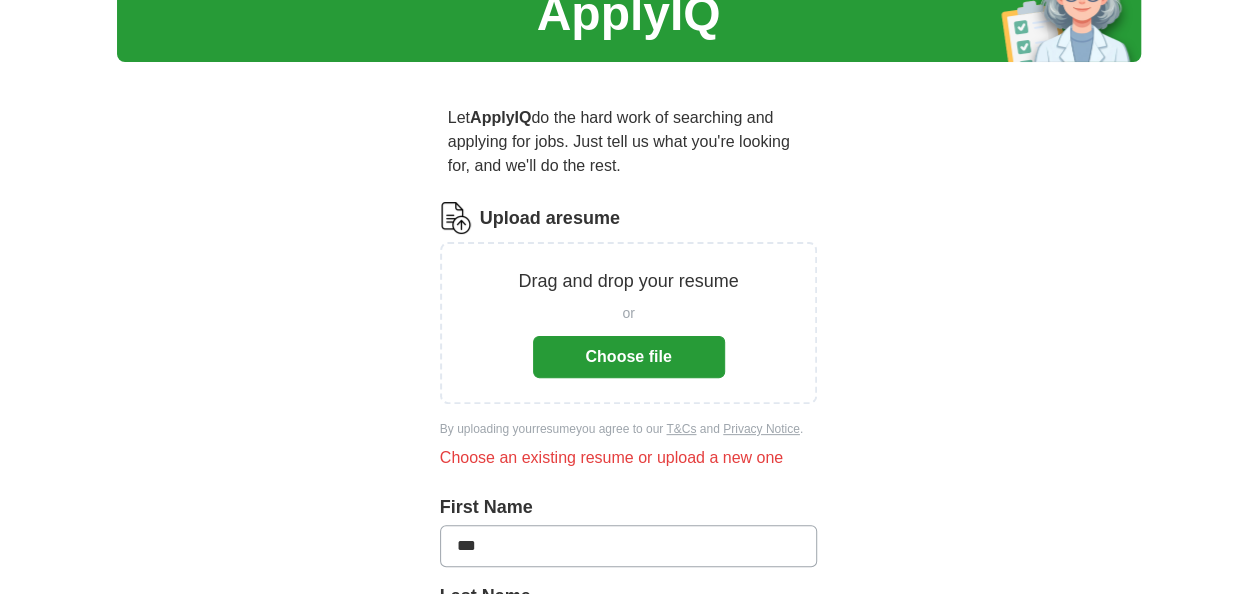 click on "Choose file" at bounding box center (629, 357) 